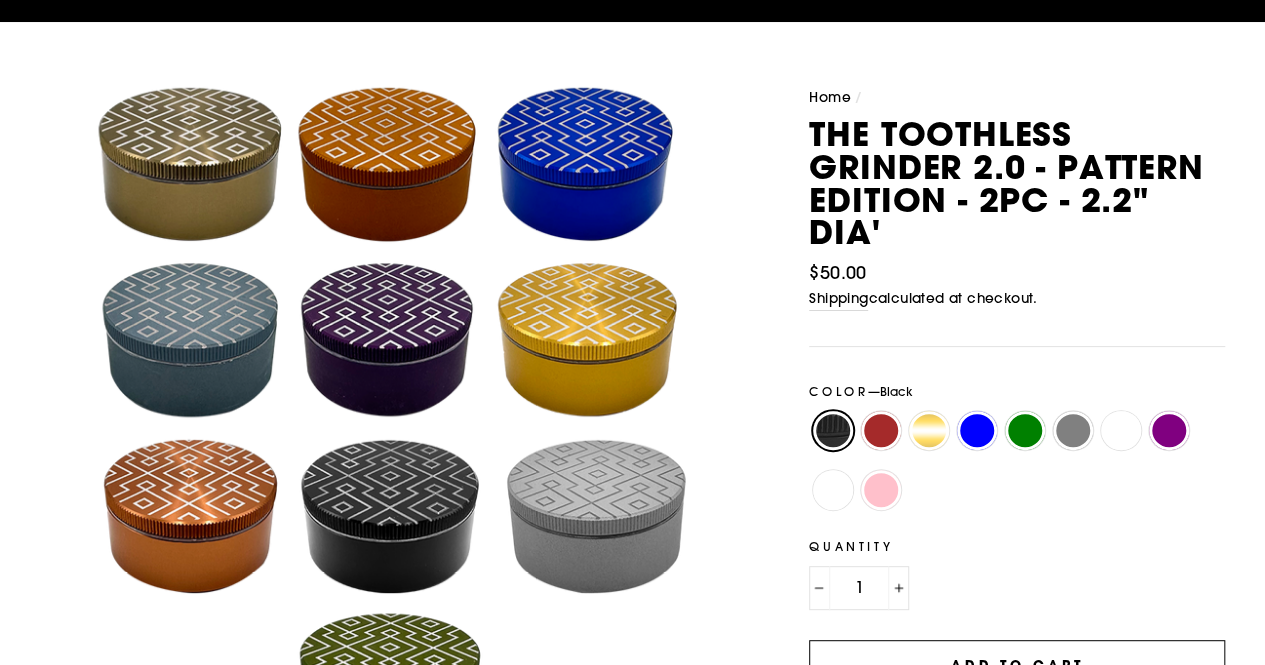 scroll, scrollTop: 156, scrollLeft: 0, axis: vertical 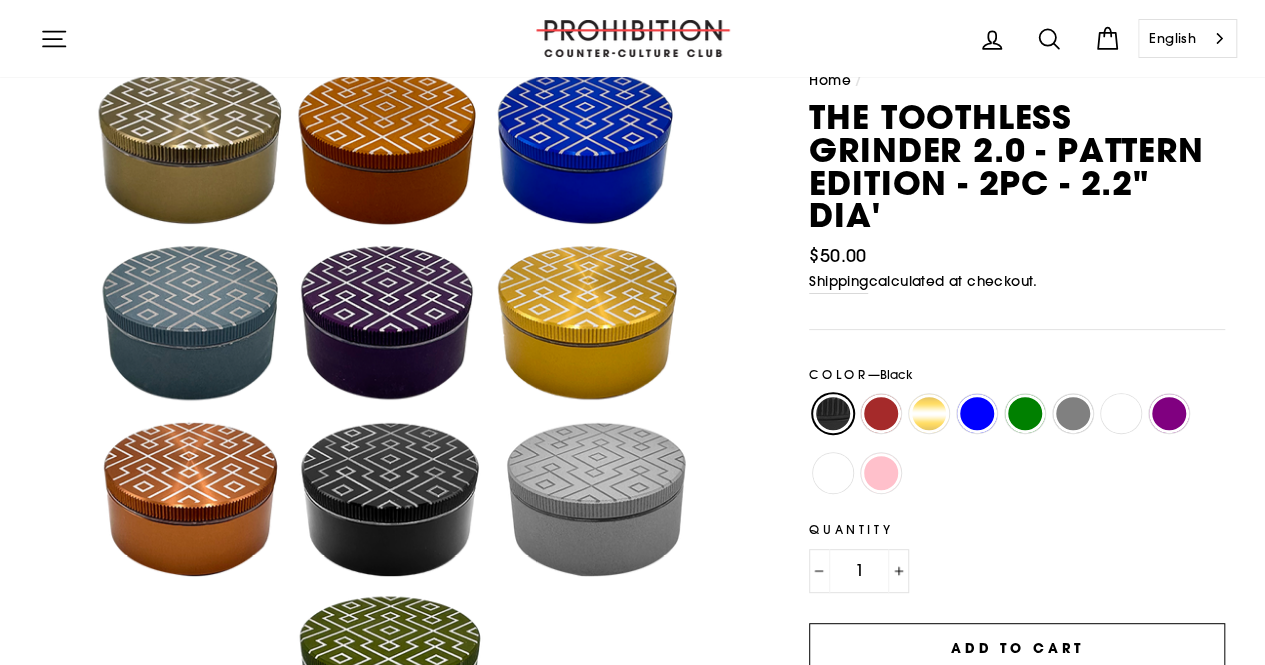 click on "Skip to content
Close menu
Home
Shop" at bounding box center [632, 1299] 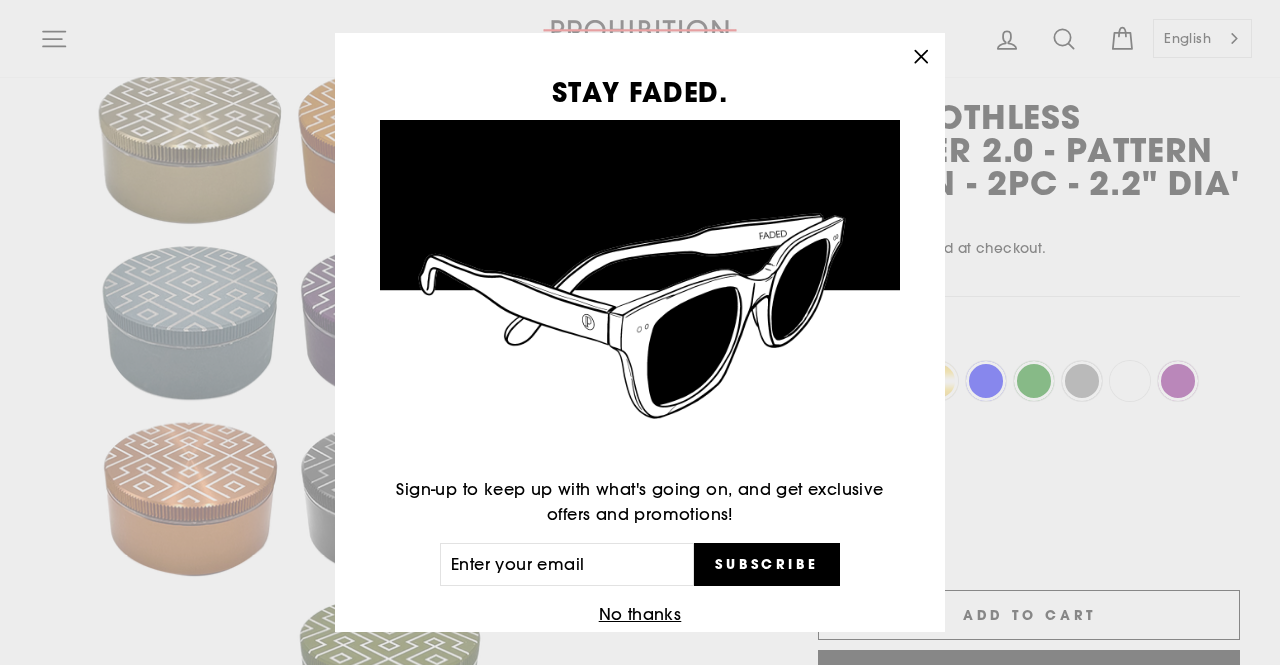 click 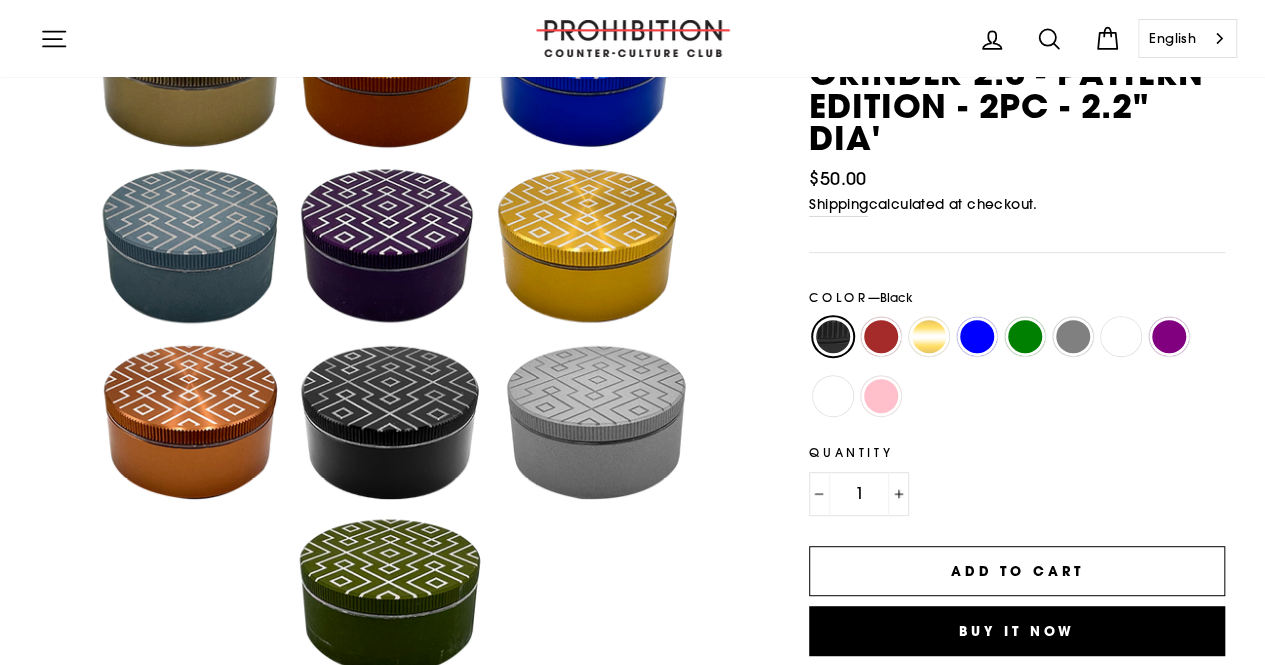 scroll, scrollTop: 234, scrollLeft: 0, axis: vertical 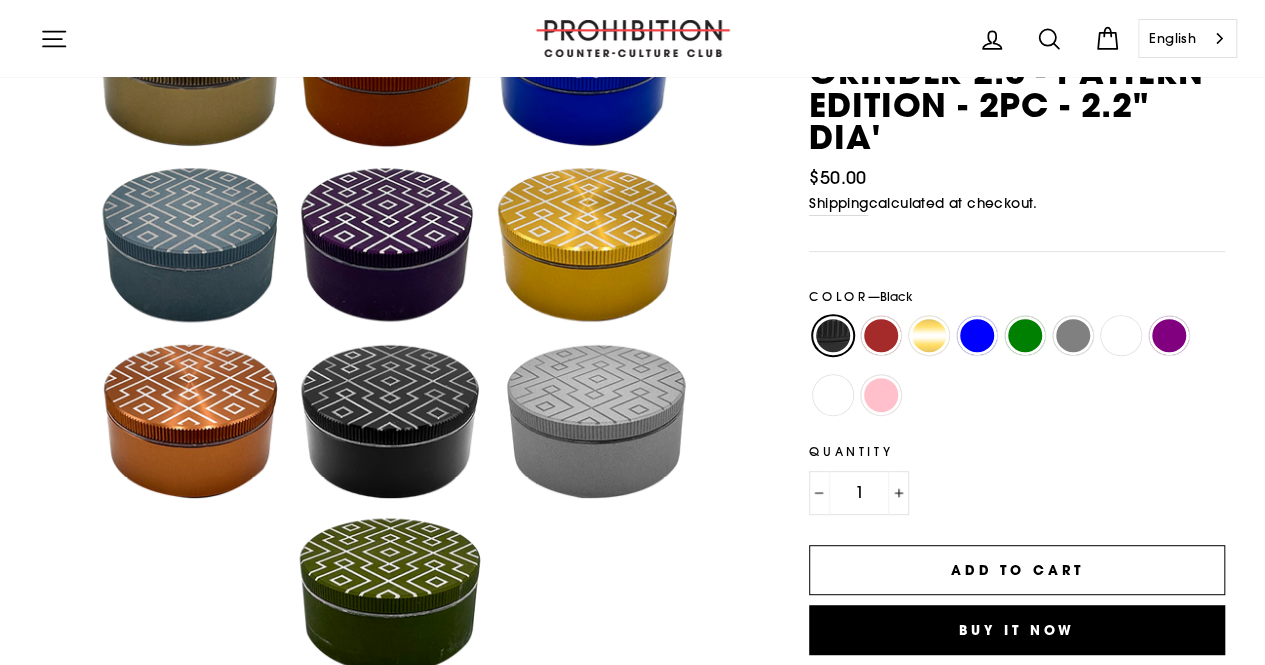 click on "Gold" at bounding box center [929, 336] 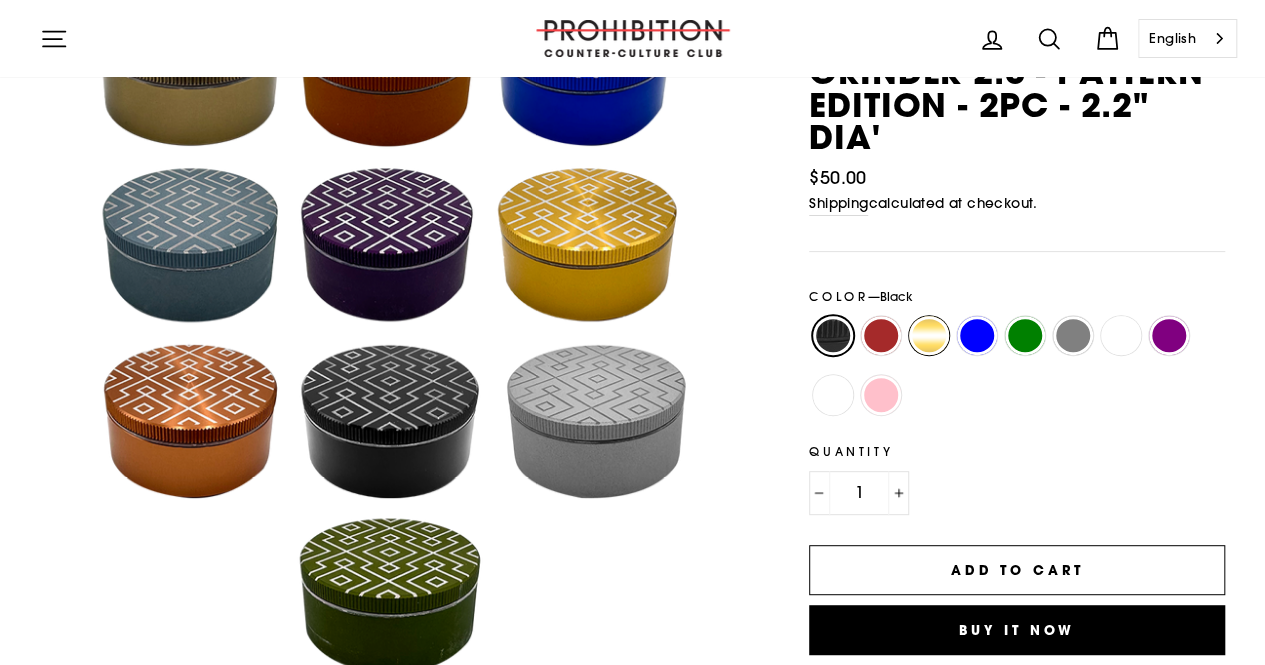 click on "Gold" at bounding box center [905, 316] 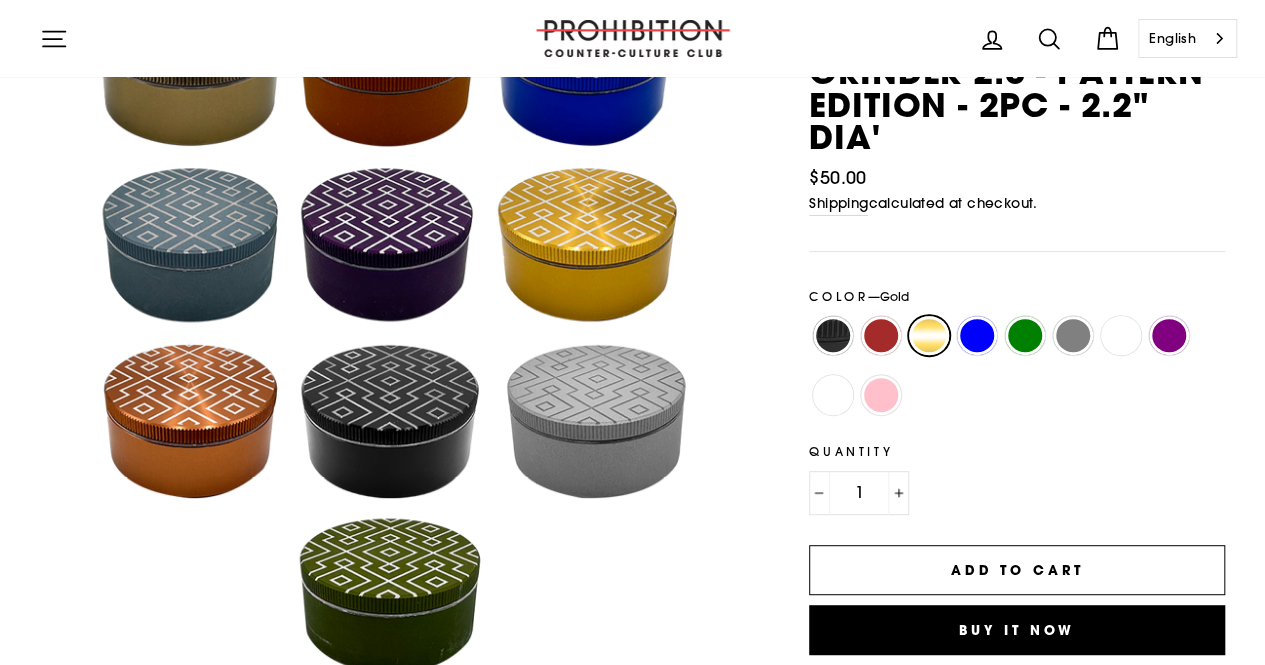 click on "Black" at bounding box center (833, 336) 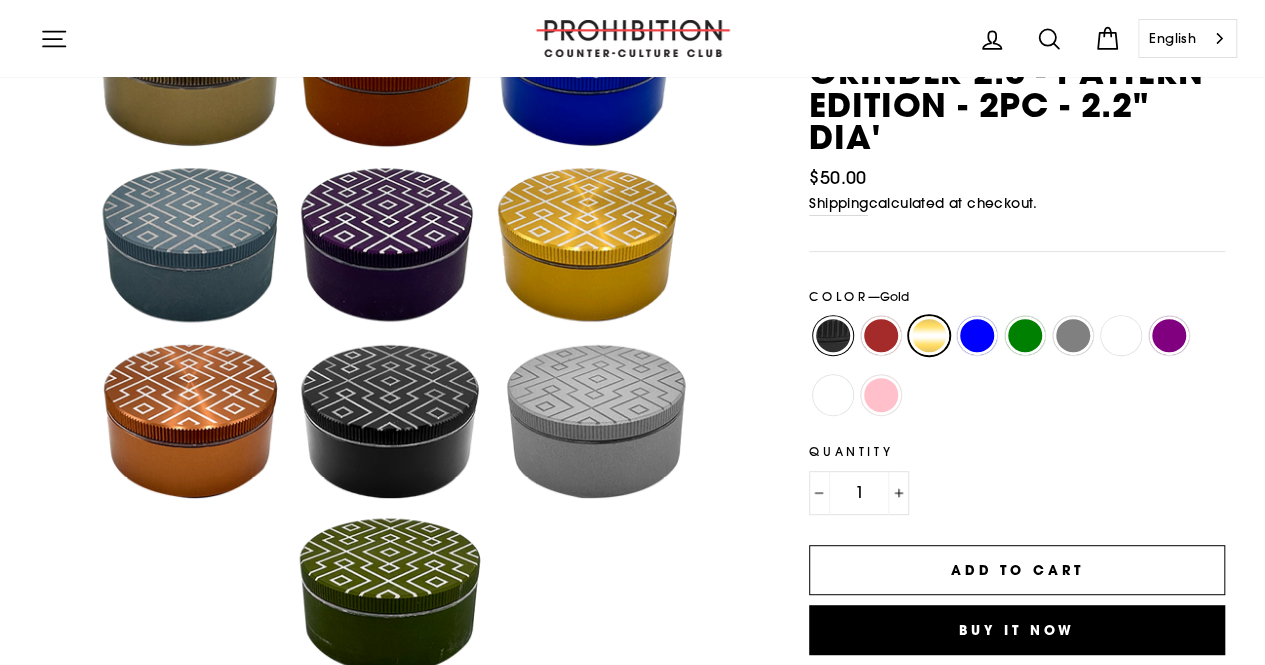click on "Black" at bounding box center (809, 316) 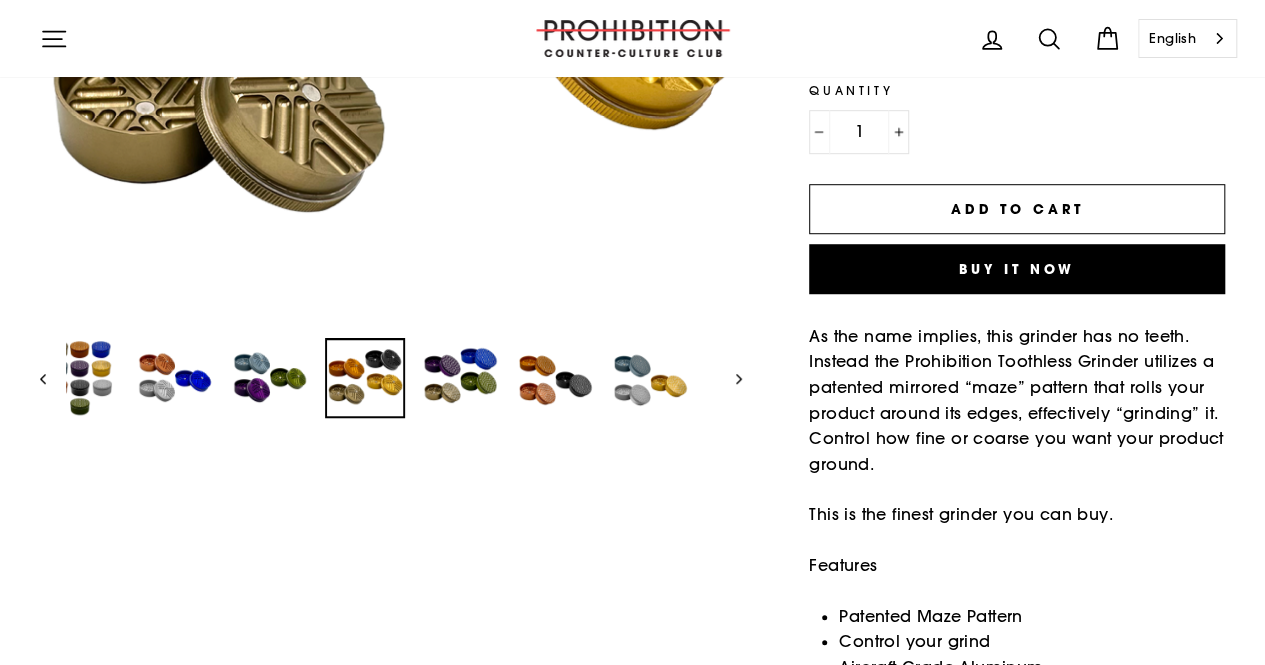 click at bounding box center [365, 378] 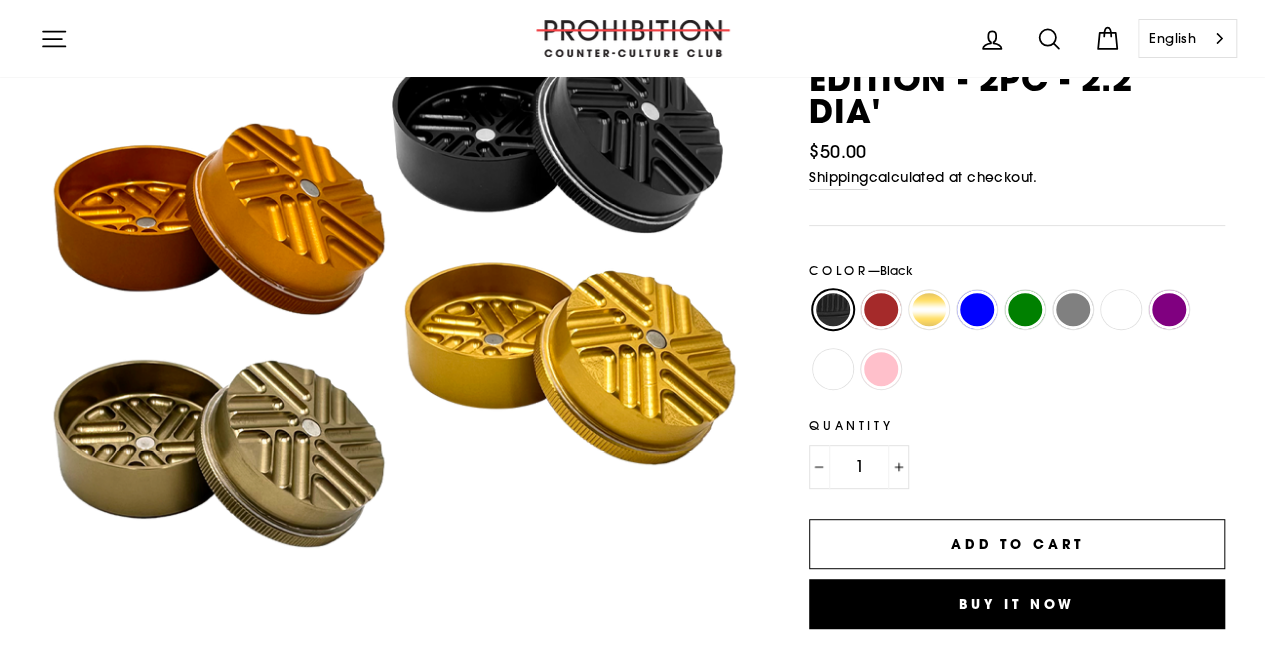 scroll, scrollTop: 261, scrollLeft: 0, axis: vertical 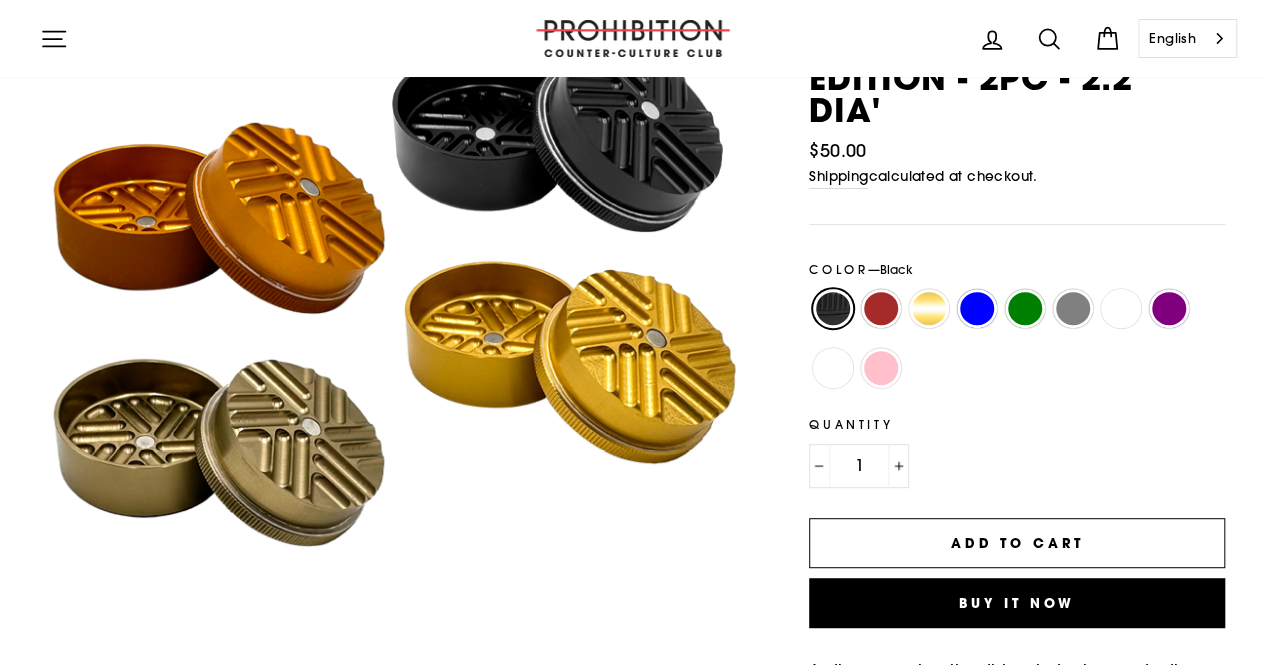click on "[PERSON_NAME]" at bounding box center [833, 368] 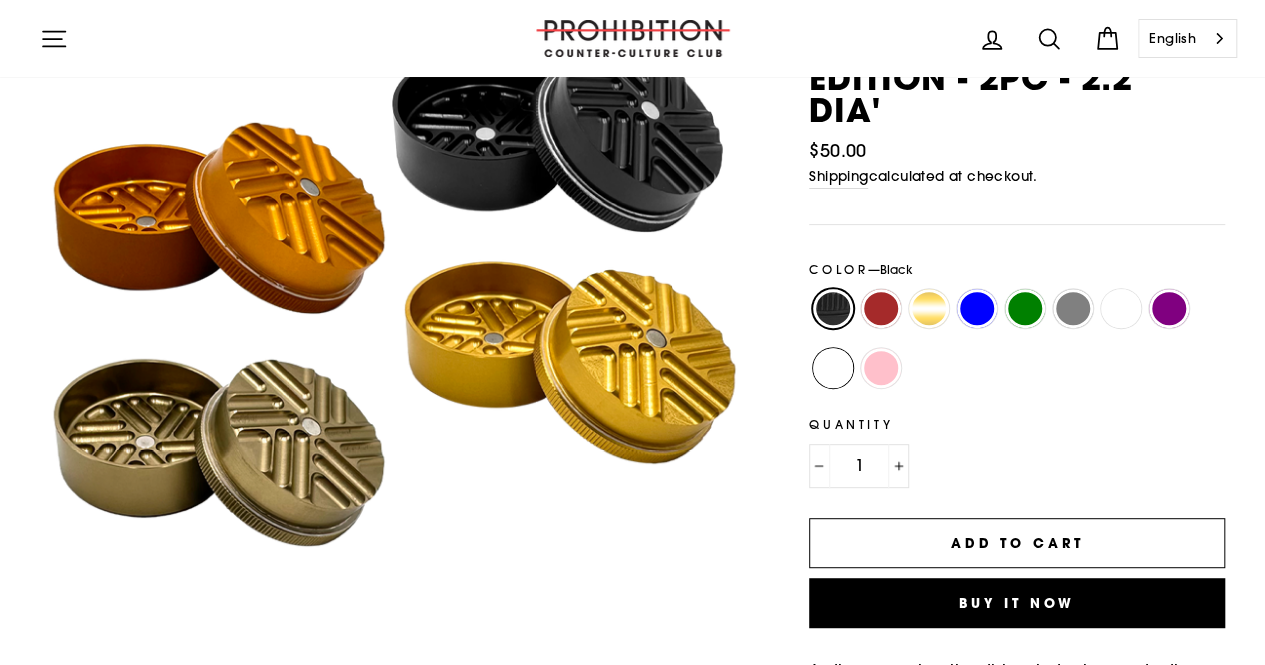 radio on "true" 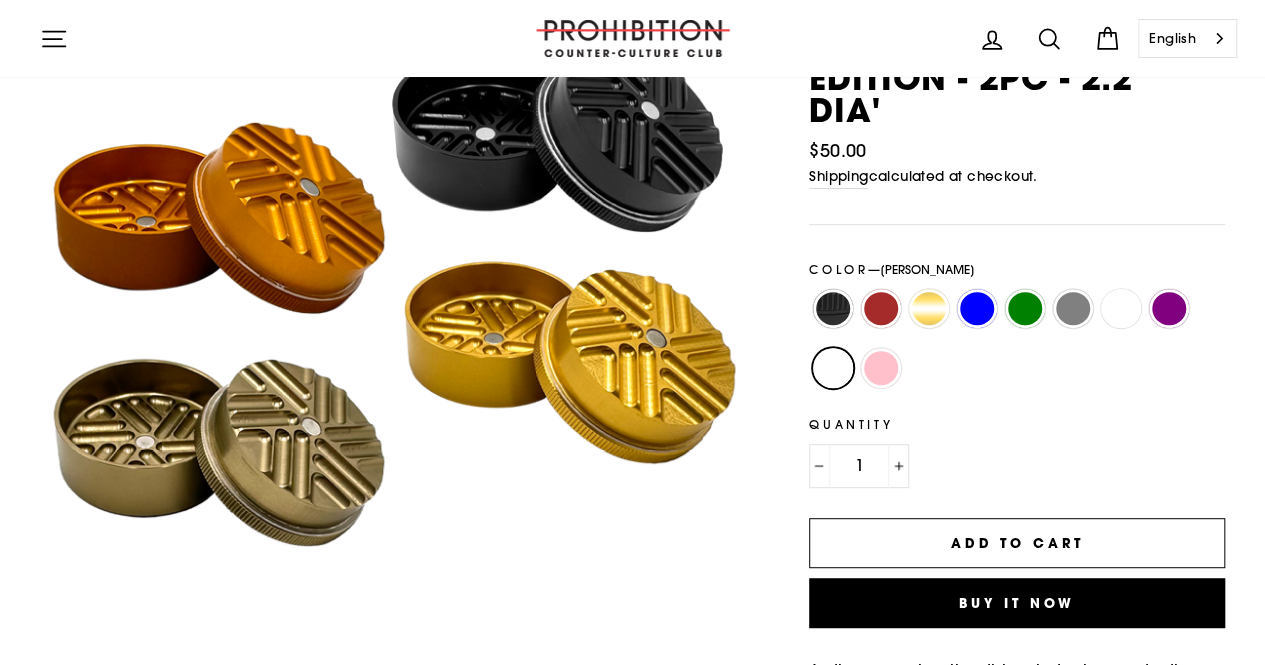 click on "[PERSON_NAME]" at bounding box center [1121, 318] 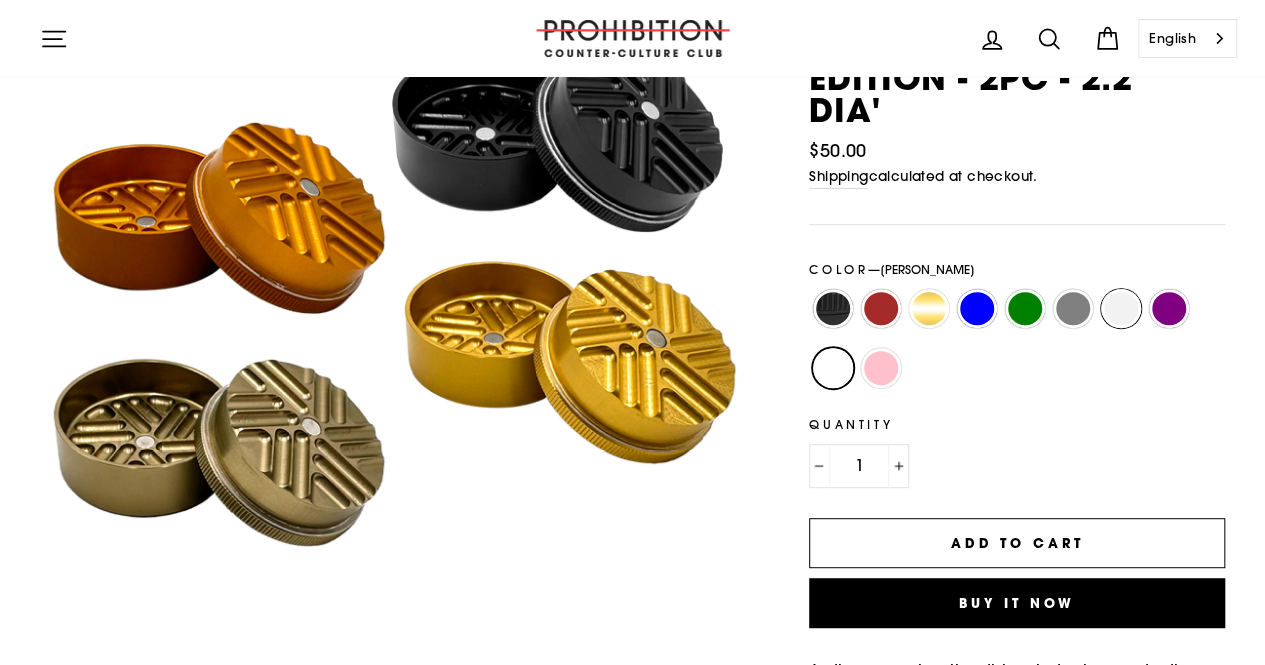 radio on "true" 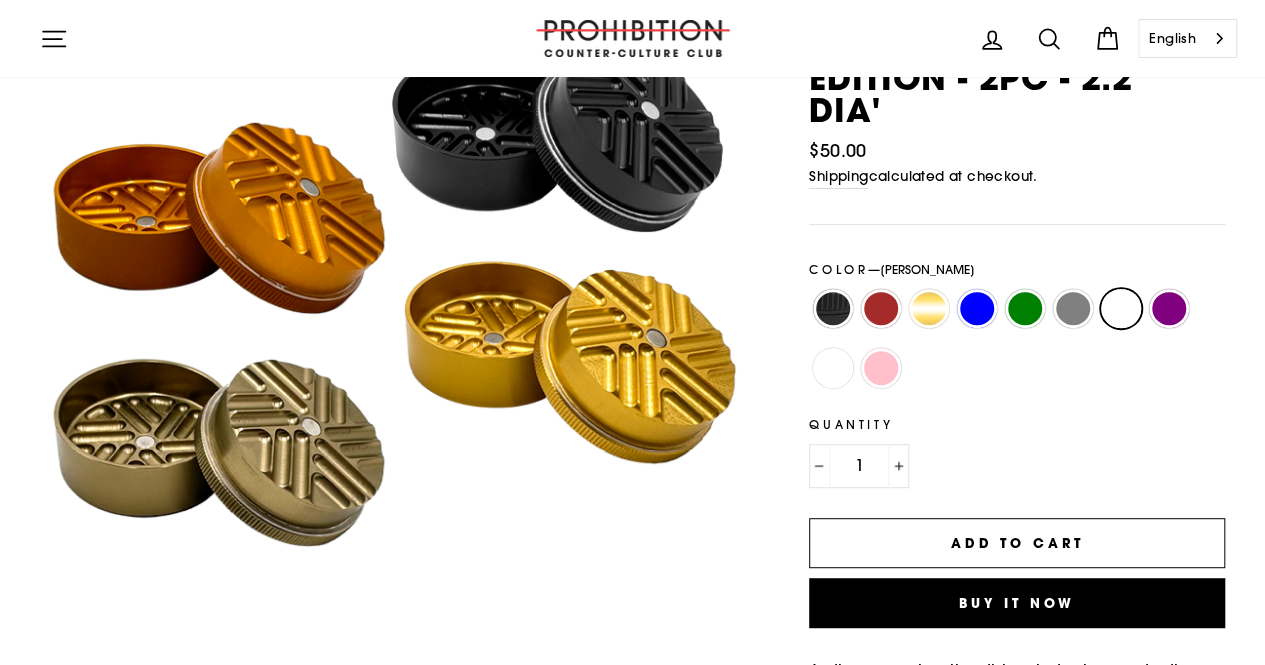 click on "Matte Purple" at bounding box center (1169, 309) 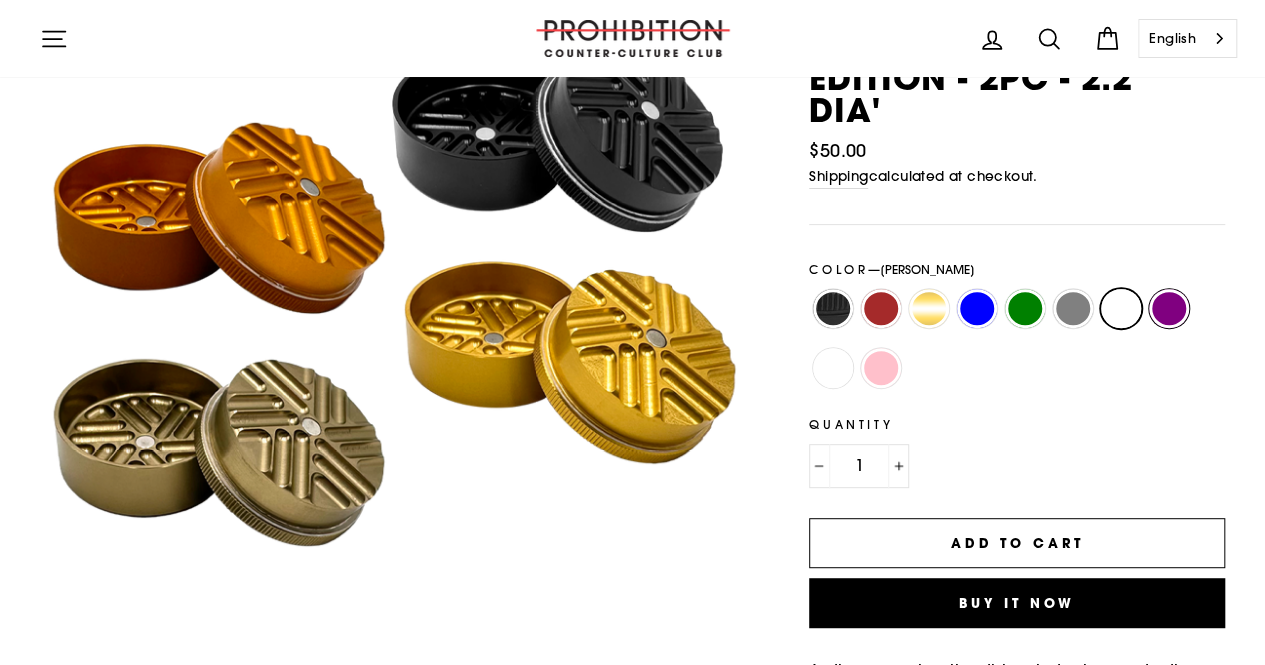 radio on "true" 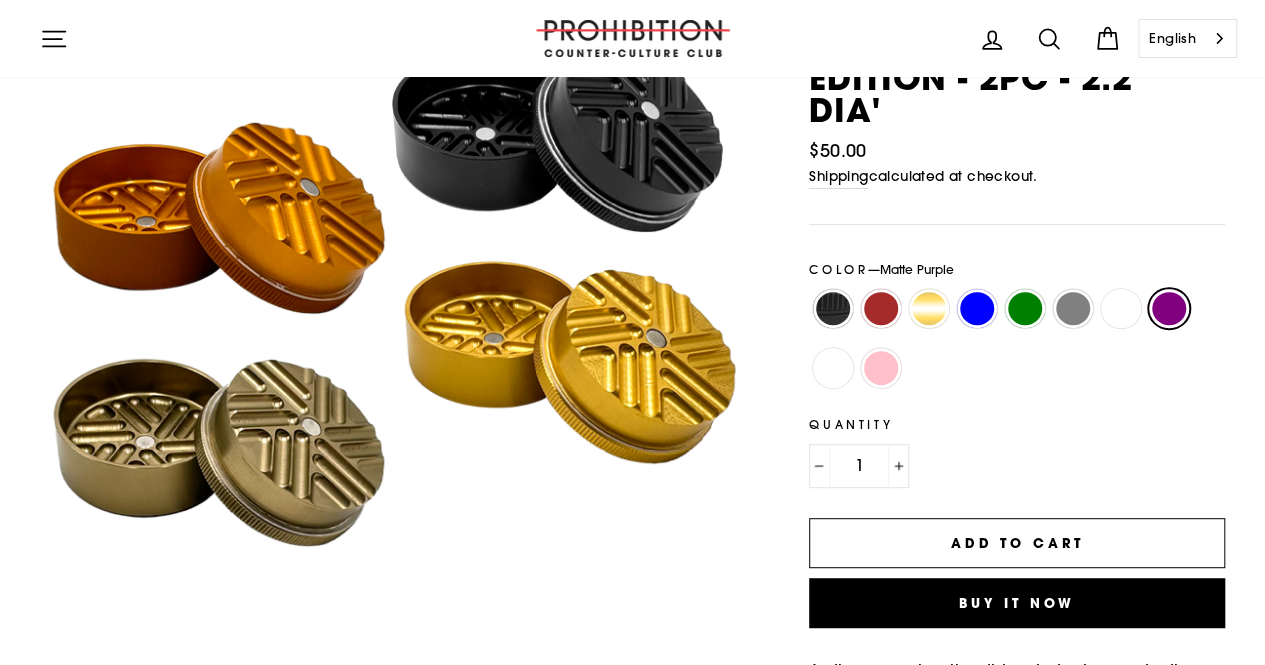 click on "[PERSON_NAME]" at bounding box center (1121, 309) 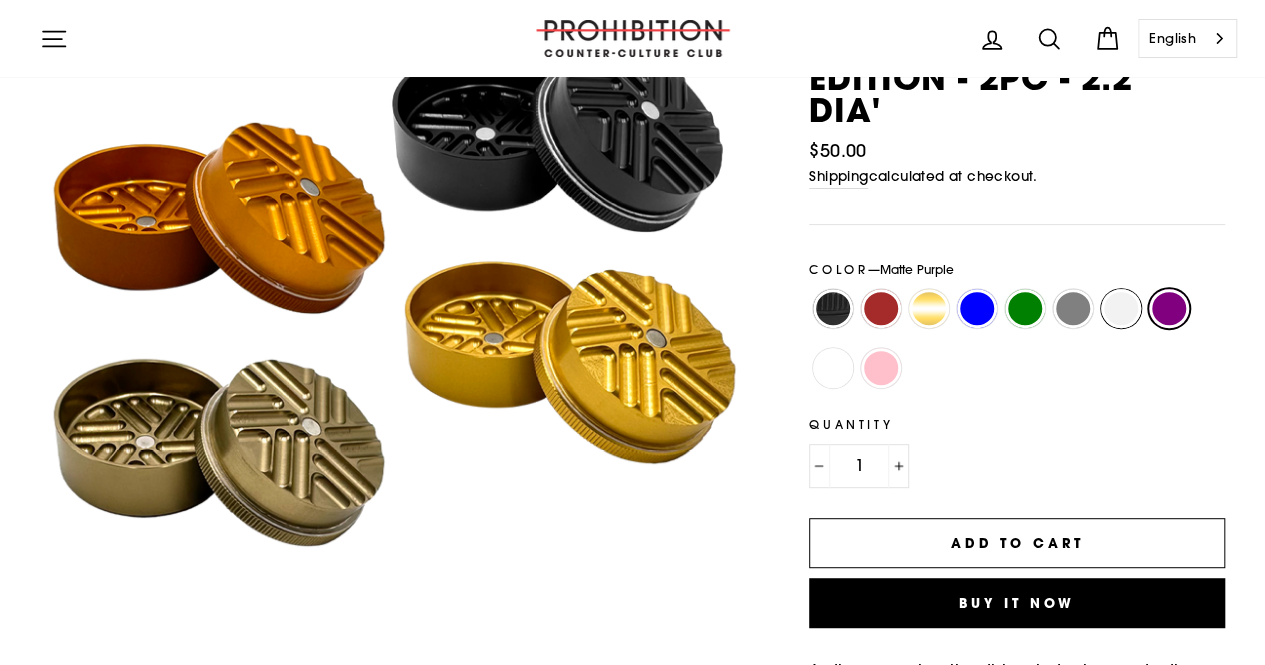 click on "[PERSON_NAME]" at bounding box center (1097, 289) 